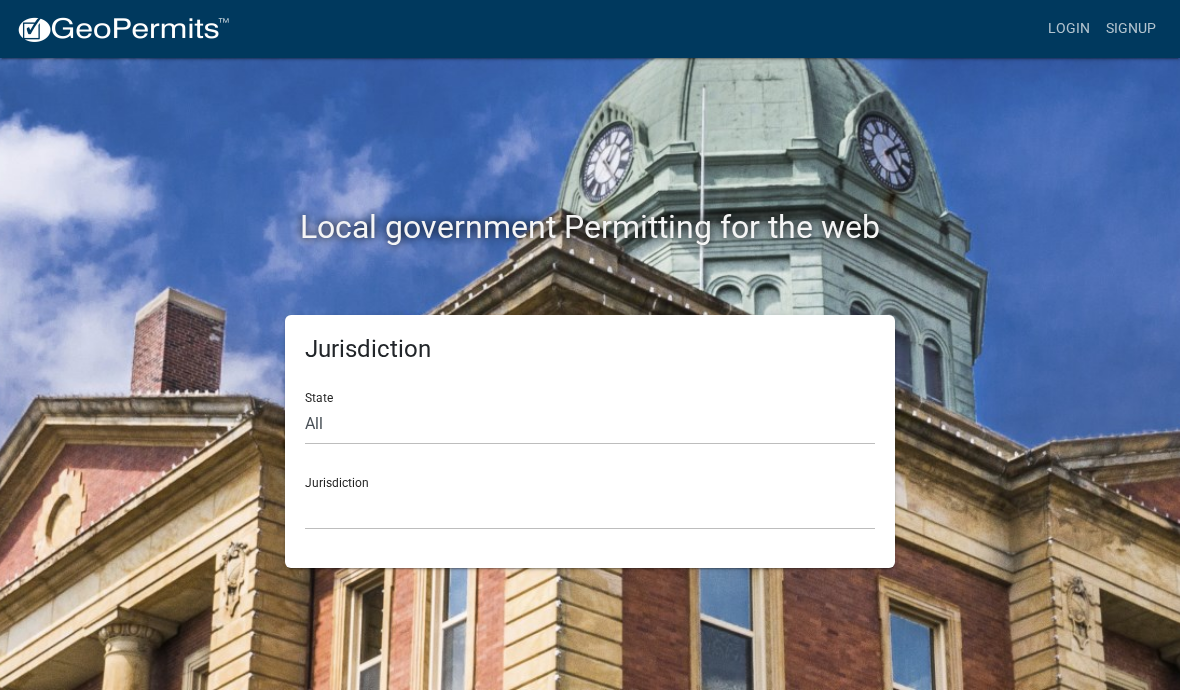 scroll, scrollTop: 0, scrollLeft: 0, axis: both 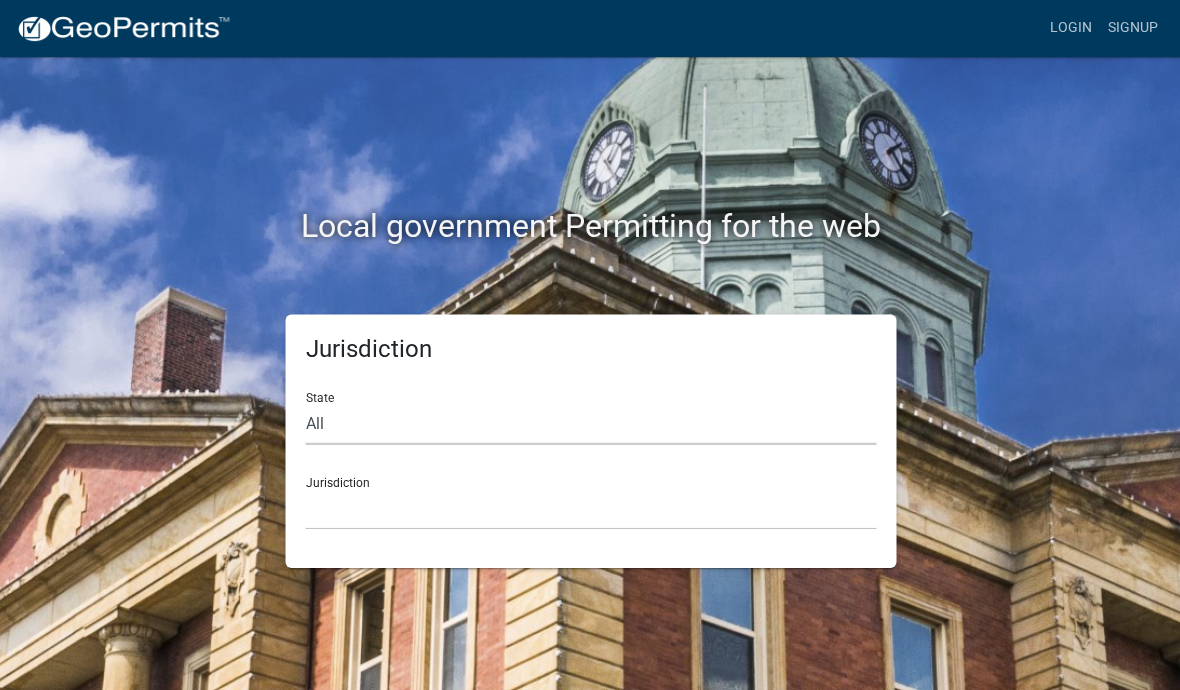 click on "All  Colorado   Georgia   Indiana   Iowa   Kansas   Minnesota   Ohio   South Carolina   Wisconsin" 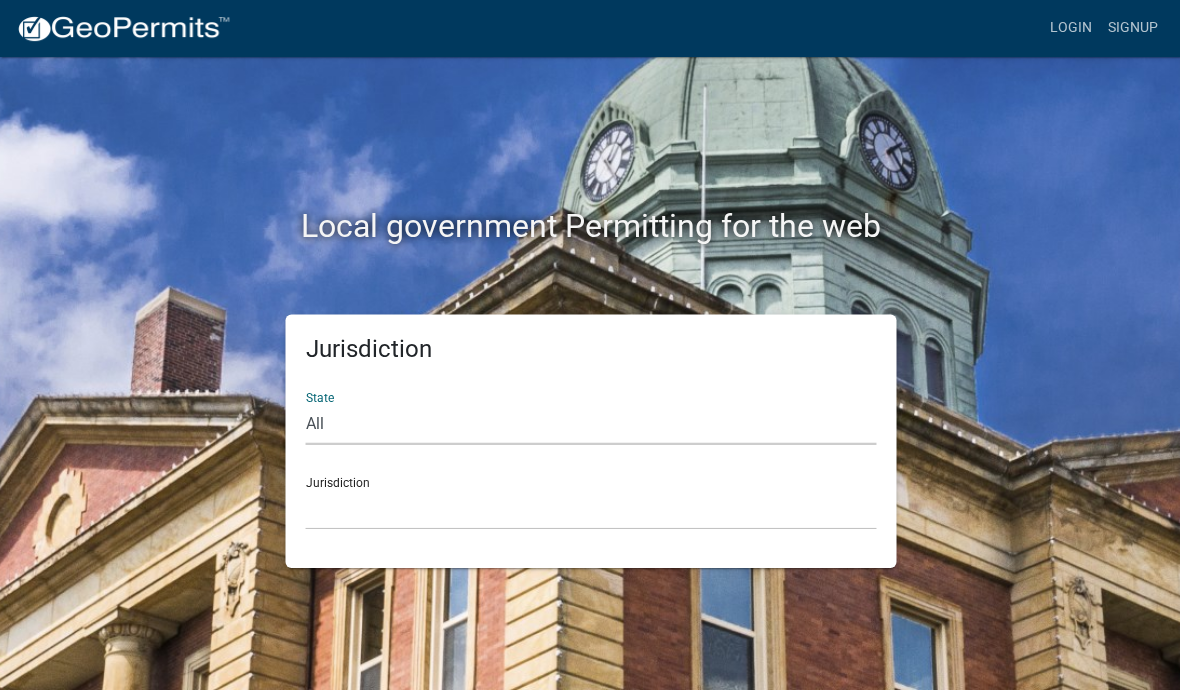 click on "All  Colorado   Georgia   Indiana   Iowa   Kansas   Minnesota   Ohio   South Carolina   Wisconsin" 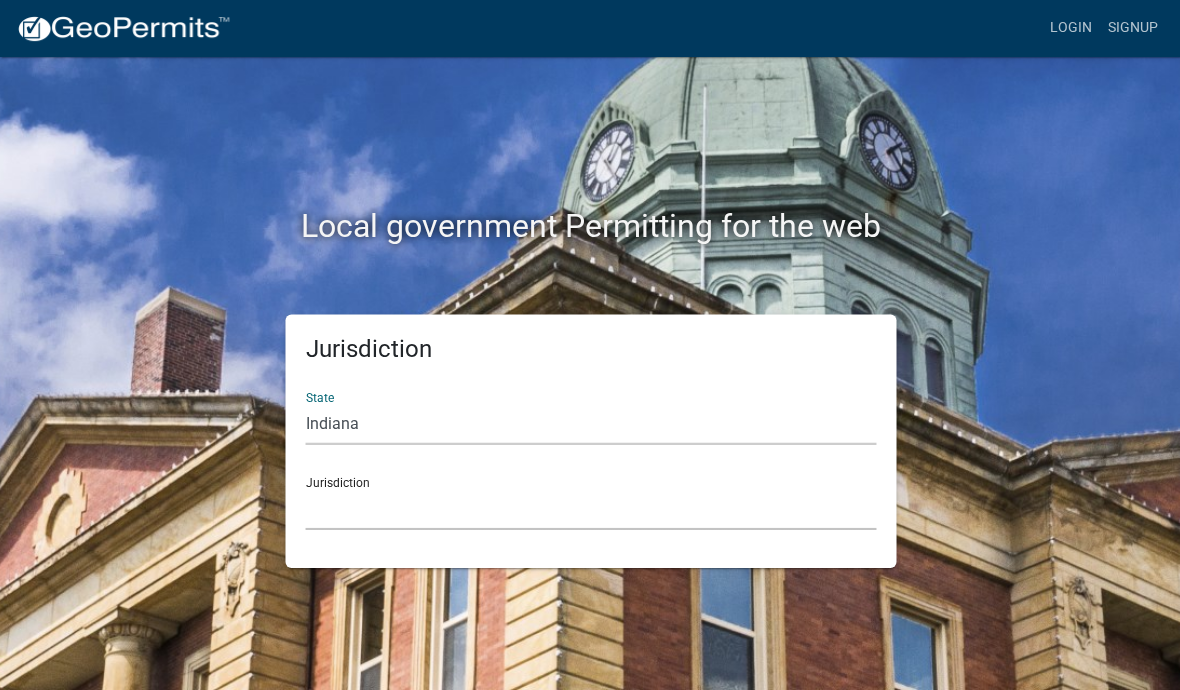 click on "City of Charlestown, Indiana City of Jeffersonville, Indiana City of Logansport, Indiana Decatur County, Indiana Grant County, Indiana [COUNTY] County, Indiana Huntington County, Indiana Jasper County, Indiana Kosciusko County, Indiana La Porte County, Indiana Miami County, Indiana Montgomery County, Indiana Morgan County, Indiana Newton County, Indiana Porter County, Indiana River Ridge Development Authority, Indiana Tippecanoe County, Indiana Vigo County, Indiana Wells County, Indiana Whitley County, Indiana" 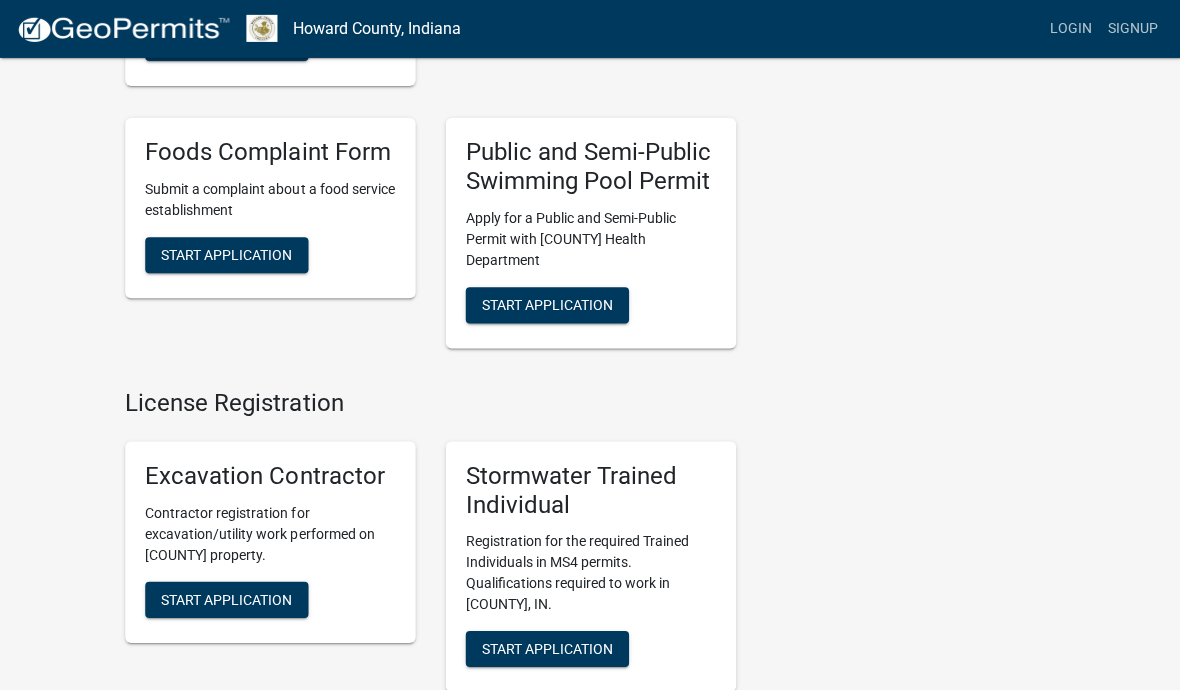 scroll, scrollTop: 1473, scrollLeft: 0, axis: vertical 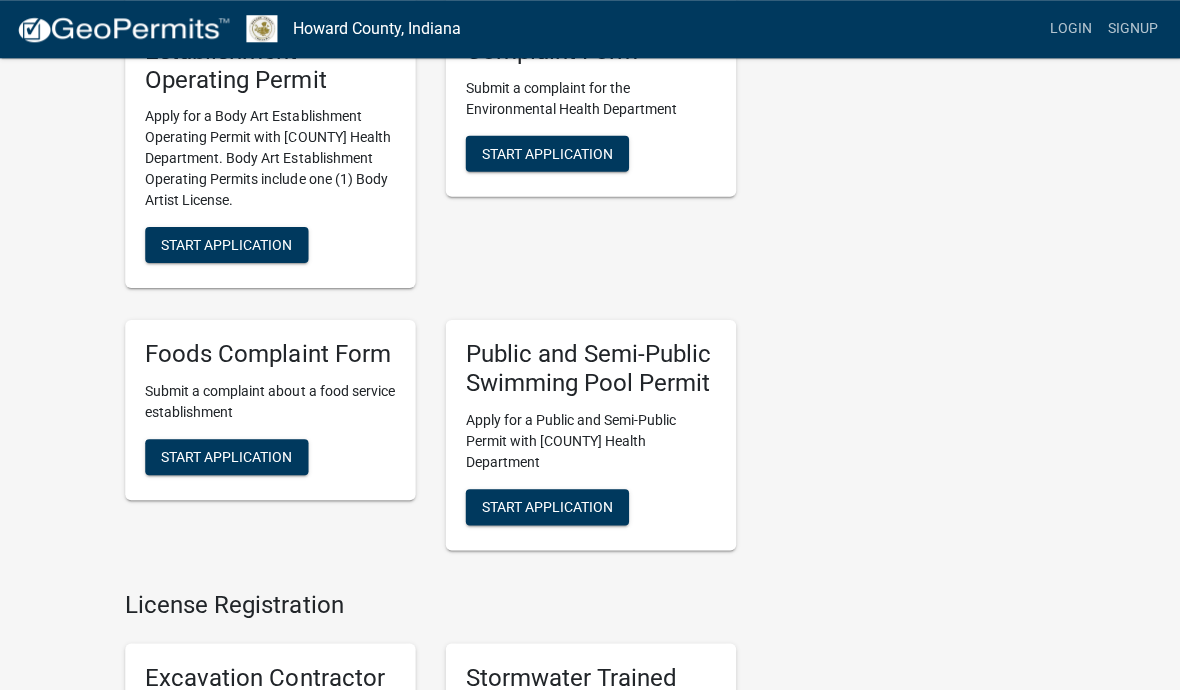 click on "Start Application" at bounding box center [226, 456] 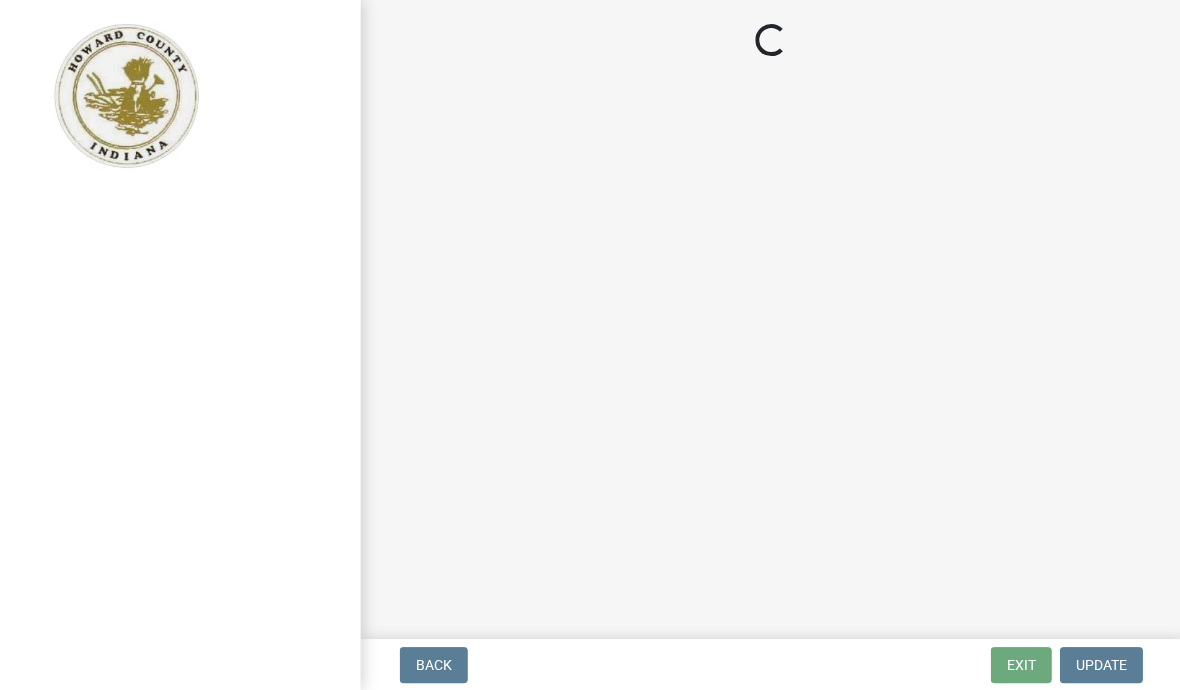 scroll, scrollTop: 0, scrollLeft: 0, axis: both 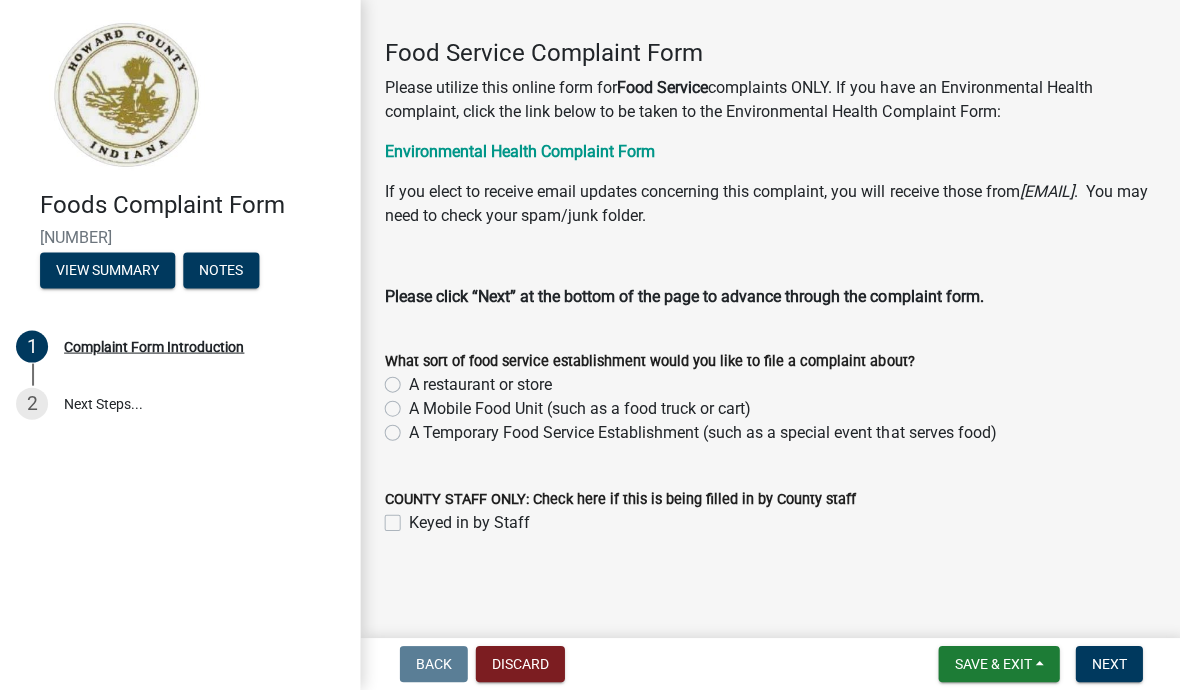 click on "A restaurant or store" 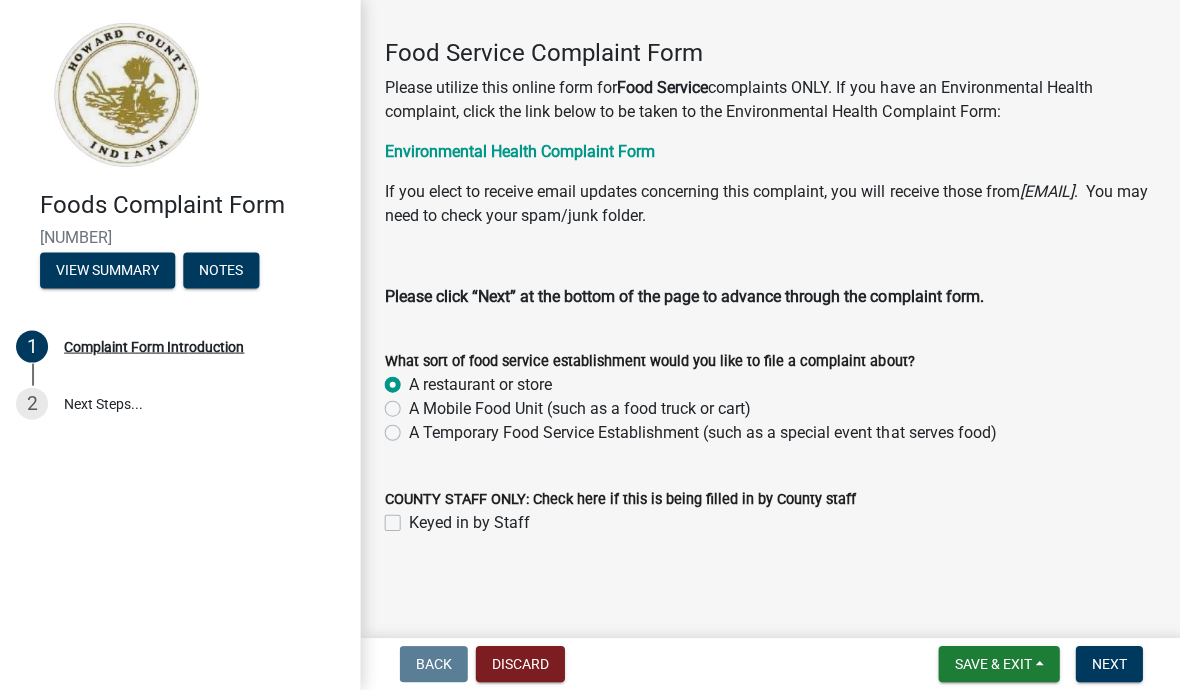 radio on "true" 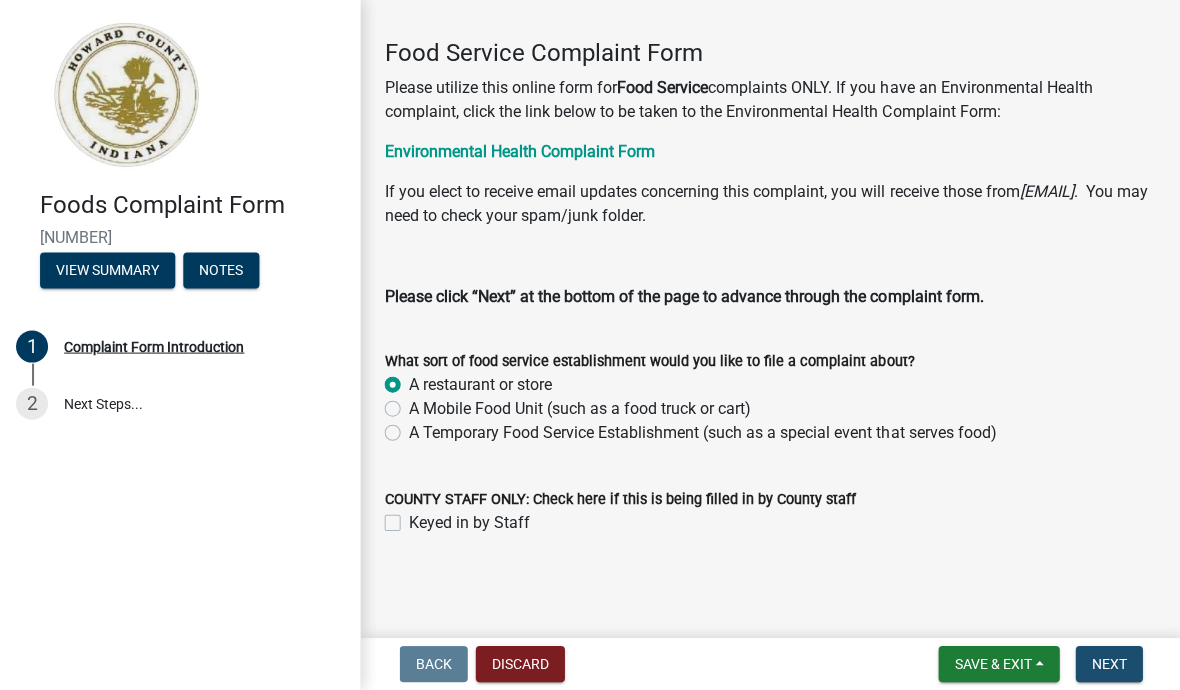 click on "Next" at bounding box center (1107, 664) 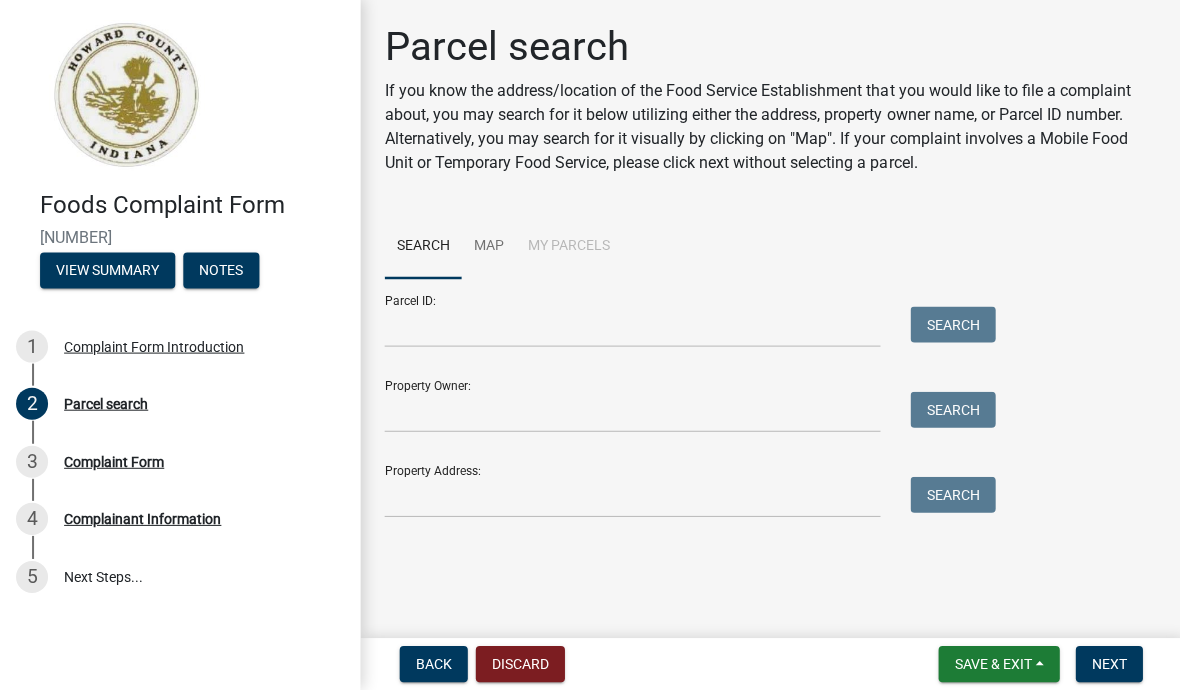 click on "Back" at bounding box center [433, 664] 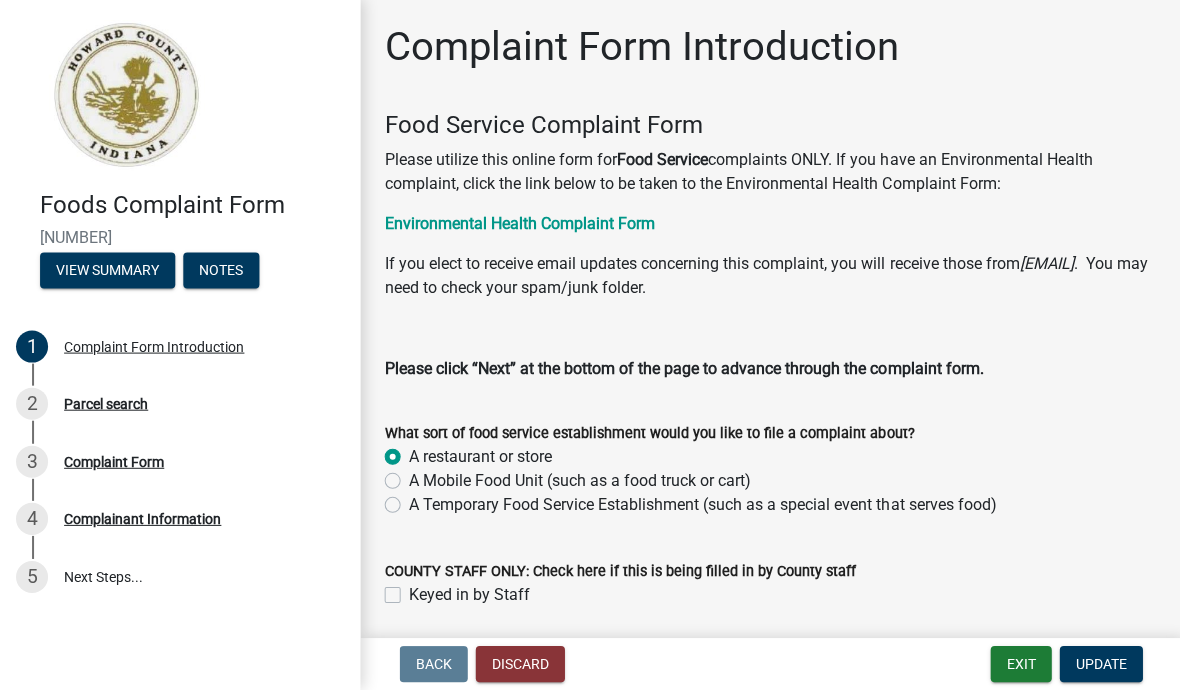 click on "Discard" at bounding box center [519, 664] 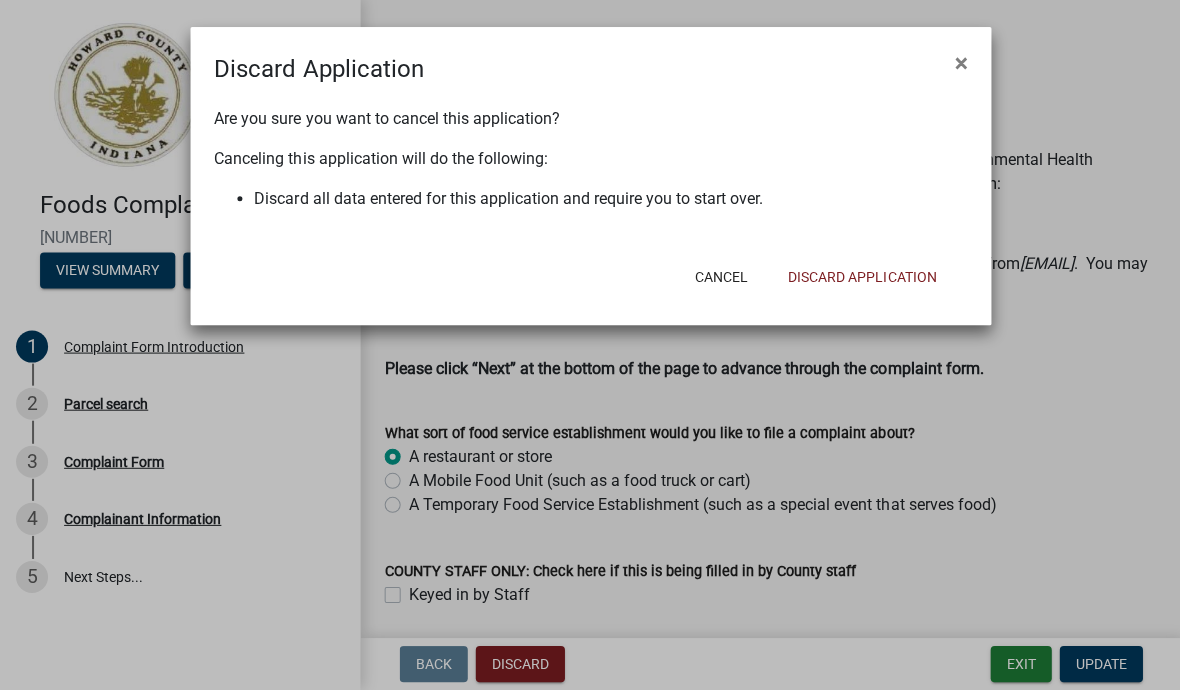 click on "Discard Application" 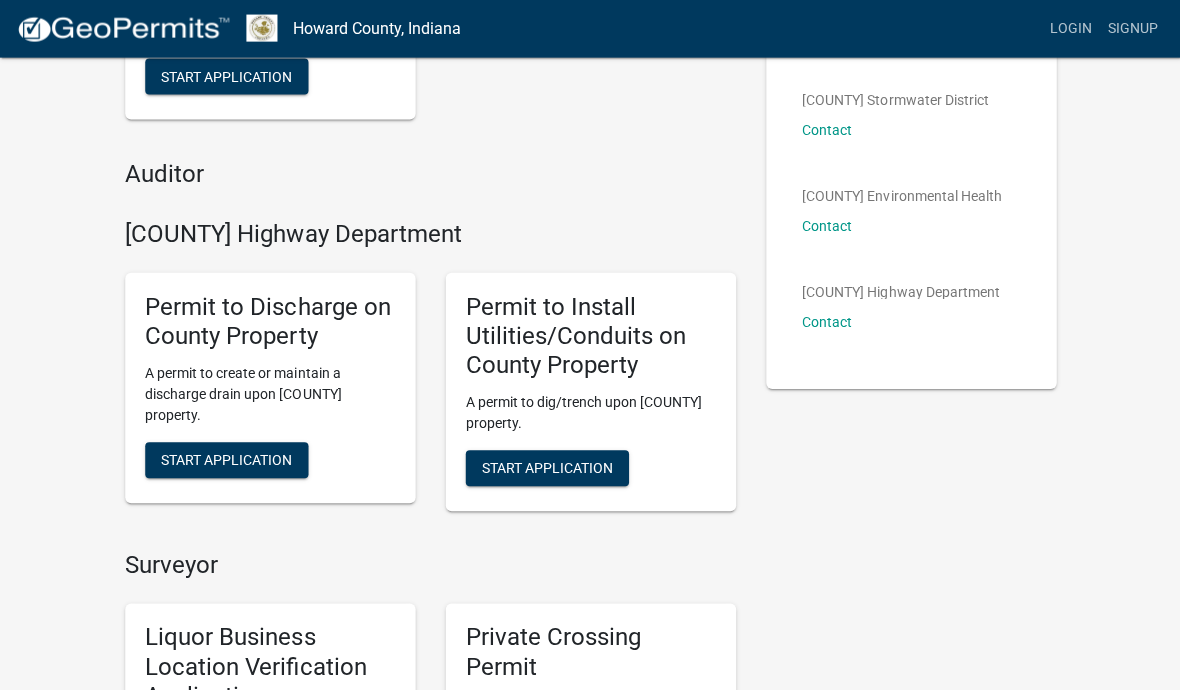 scroll, scrollTop: 260, scrollLeft: 0, axis: vertical 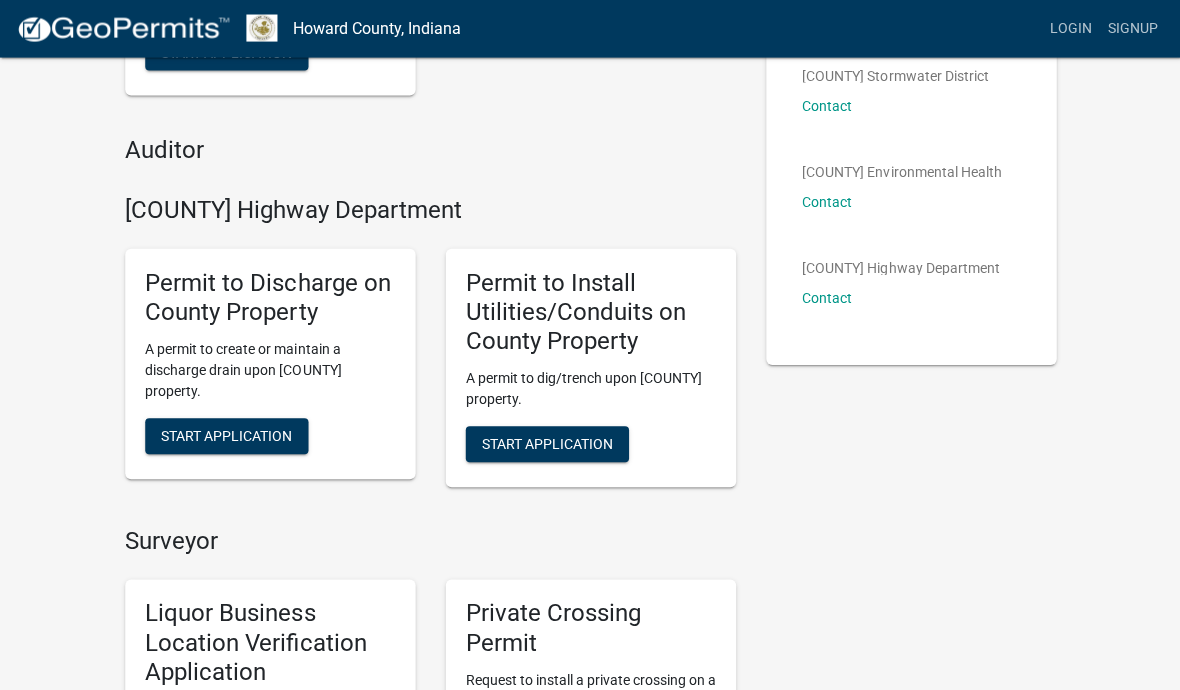 click on "Start Application" at bounding box center [546, 443] 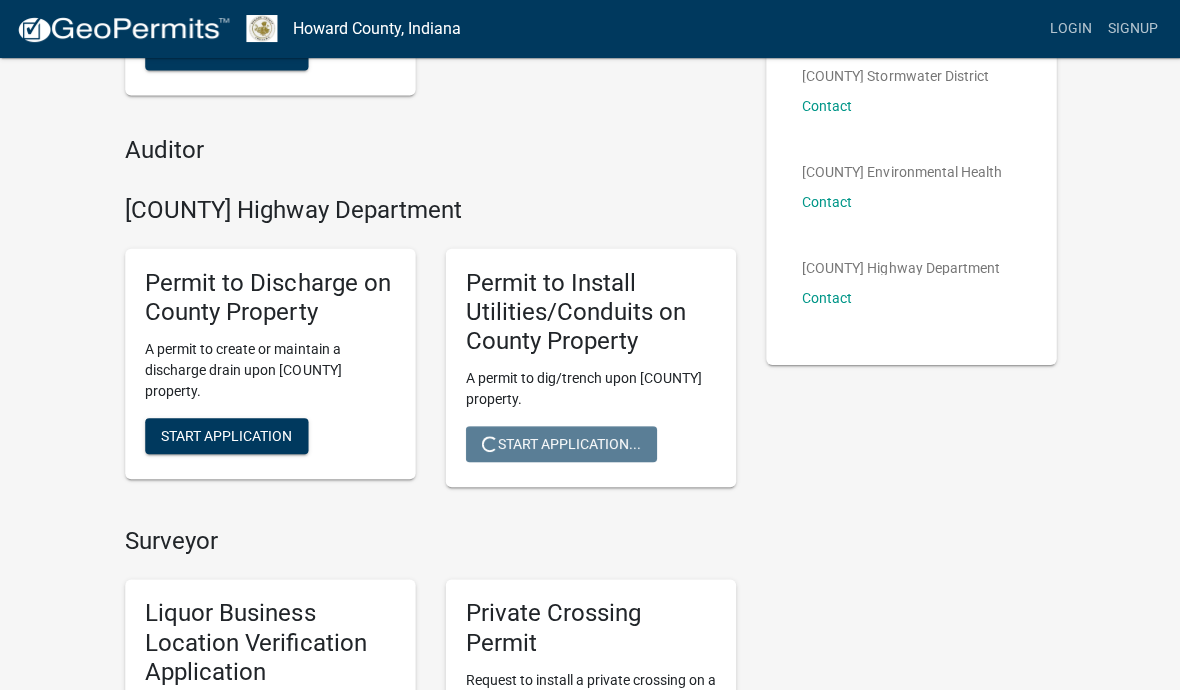 scroll, scrollTop: 0, scrollLeft: 0, axis: both 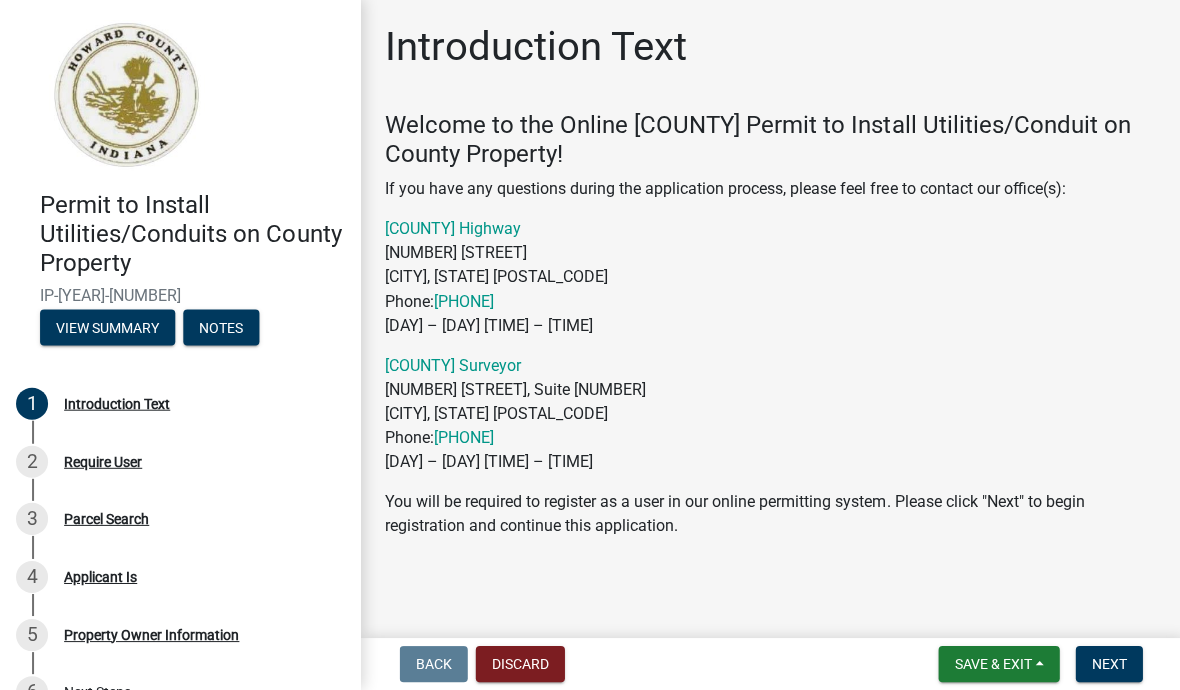 click on "Save & Exit" at bounding box center (997, 664) 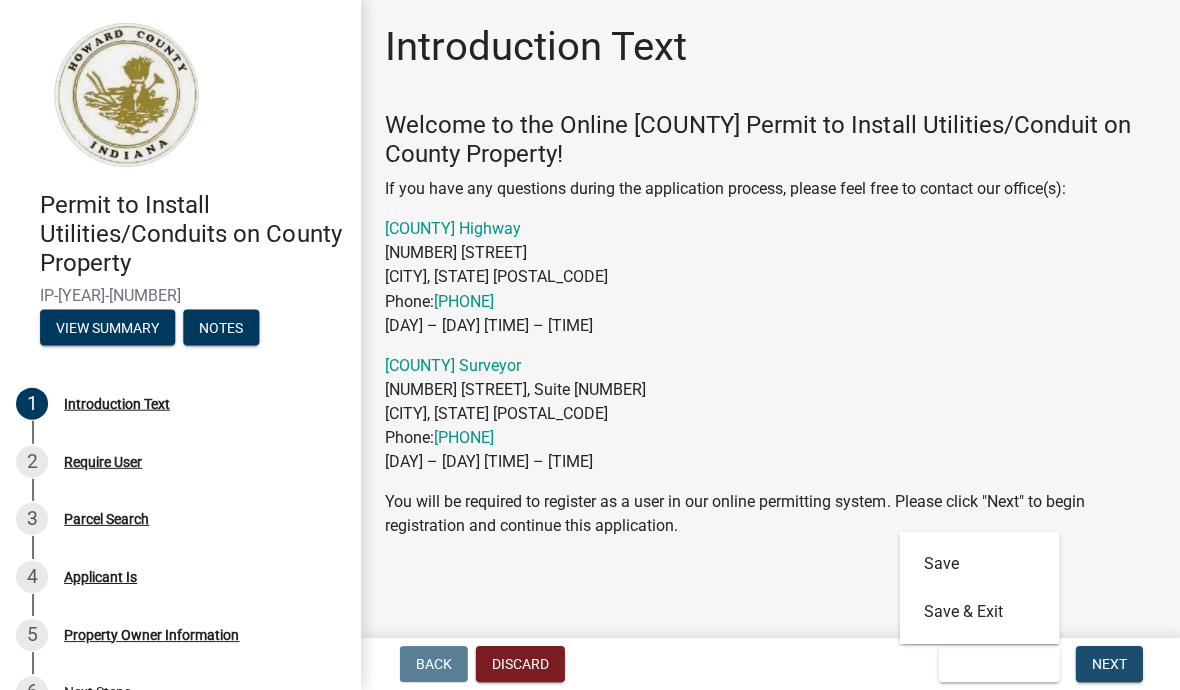 click on "Next" at bounding box center [1107, 664] 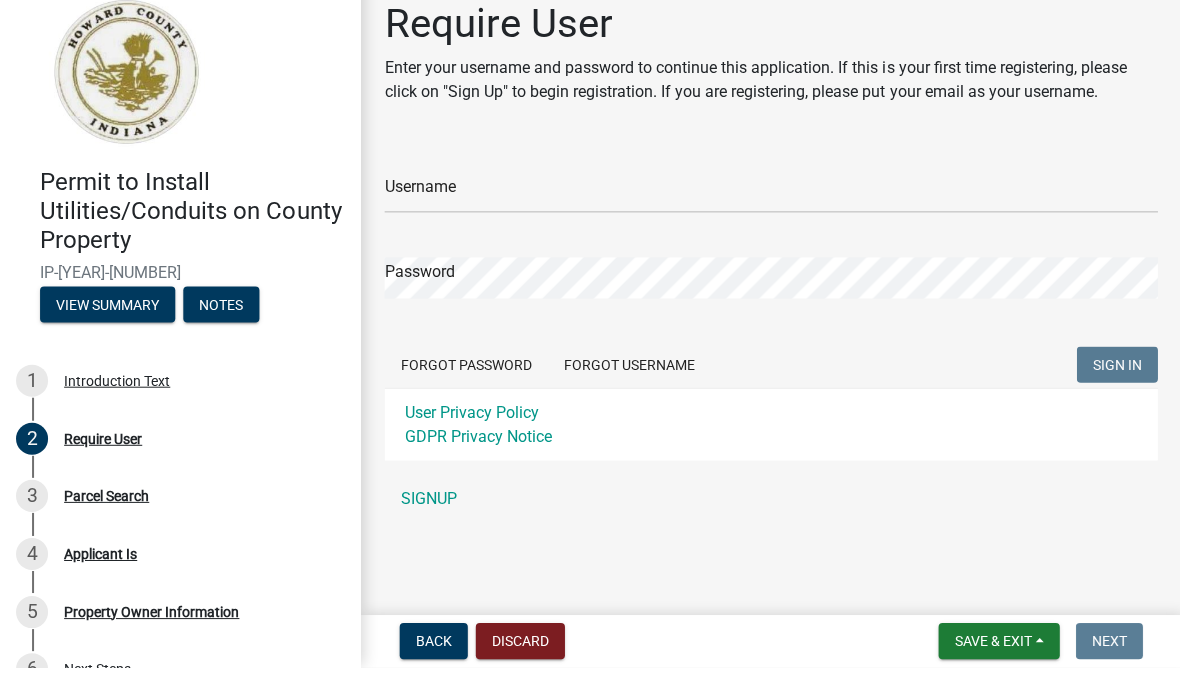 scroll, scrollTop: 0, scrollLeft: 0, axis: both 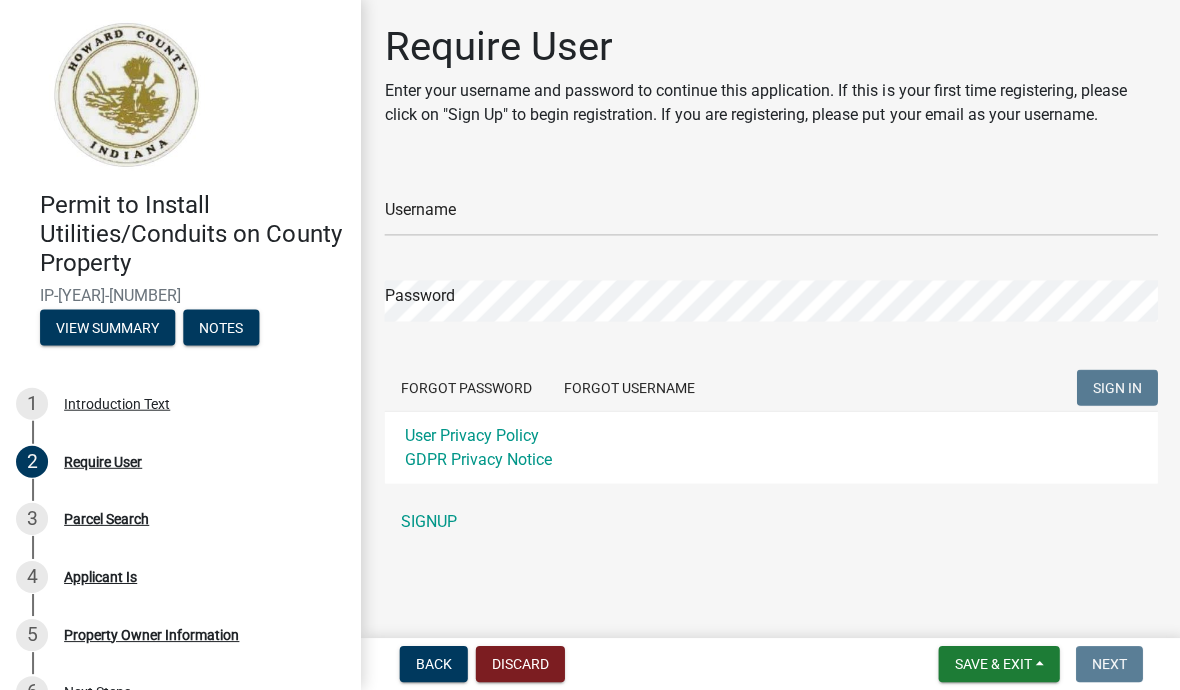 click on "Back  Discard   Save & Exit  Save  Save & Exit   Next" at bounding box center [770, 664] 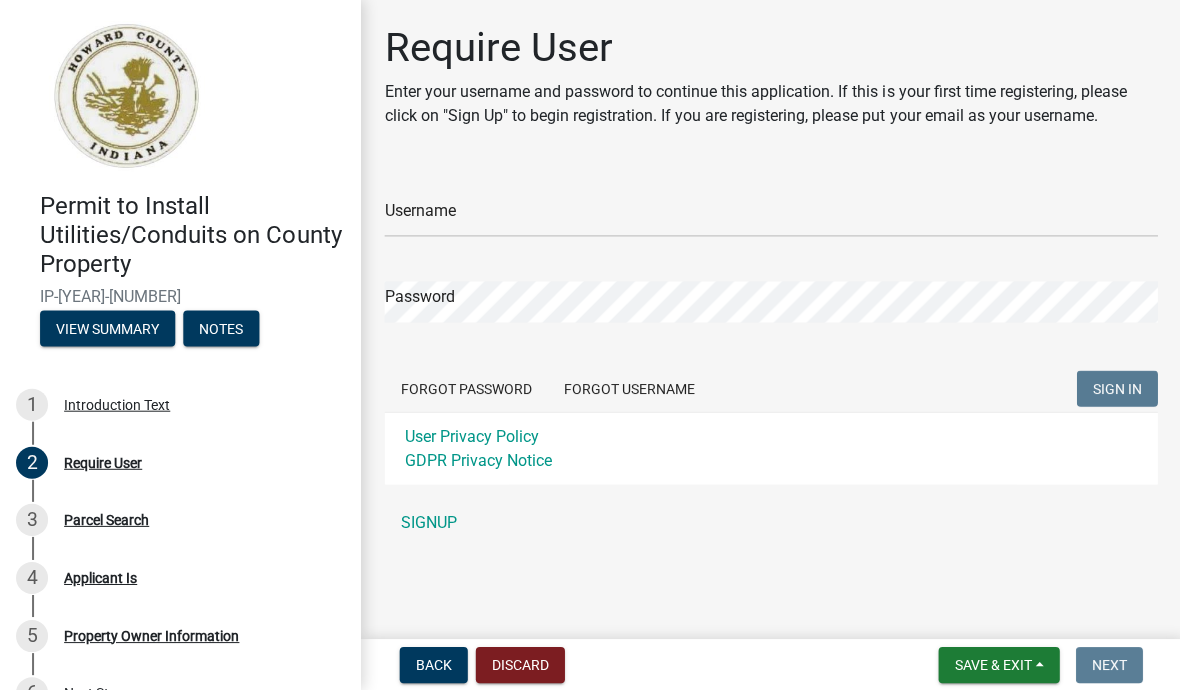 click on "Discard" at bounding box center (519, 664) 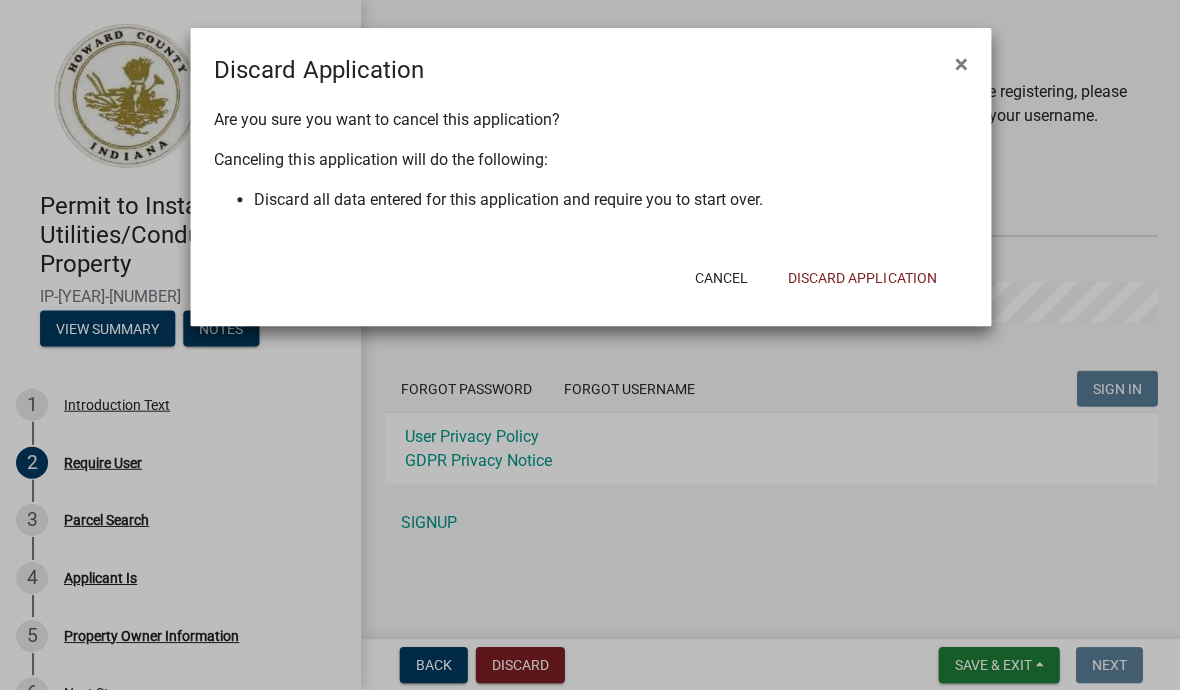 click on "Discard Application" 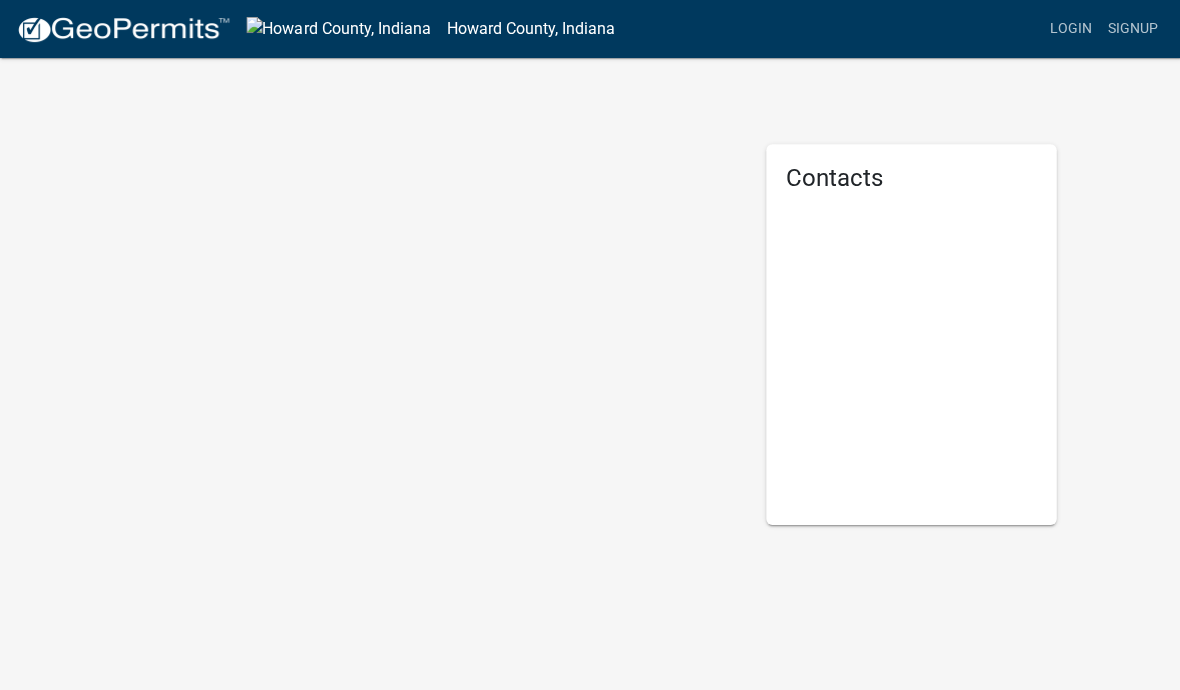 scroll, scrollTop: 14, scrollLeft: 0, axis: vertical 